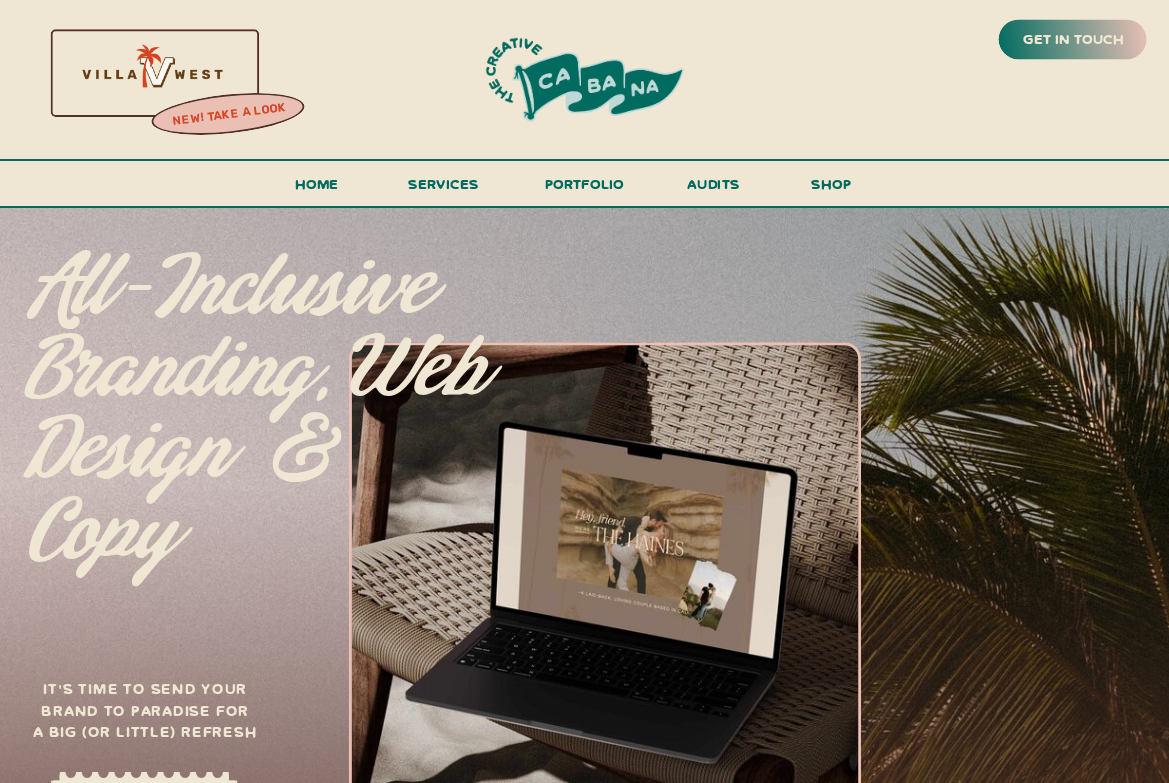 scroll, scrollTop: 5, scrollLeft: 0, axis: vertical 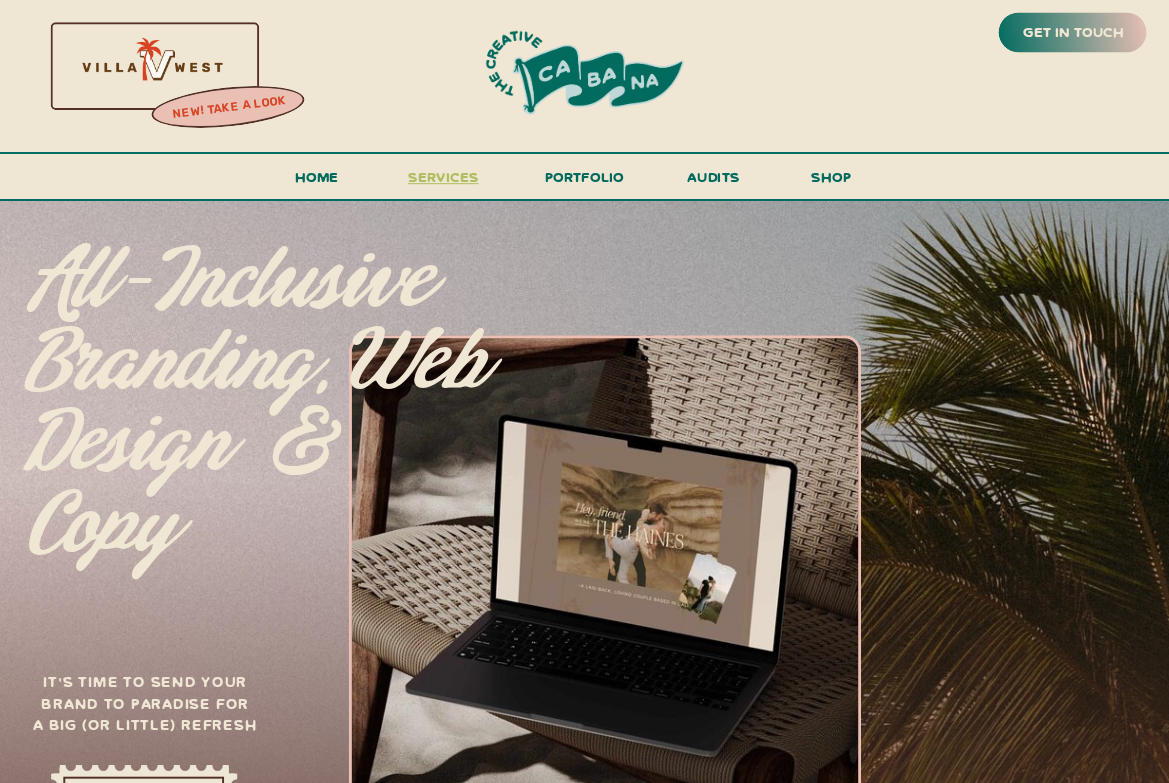 click on "services" at bounding box center (443, 176) 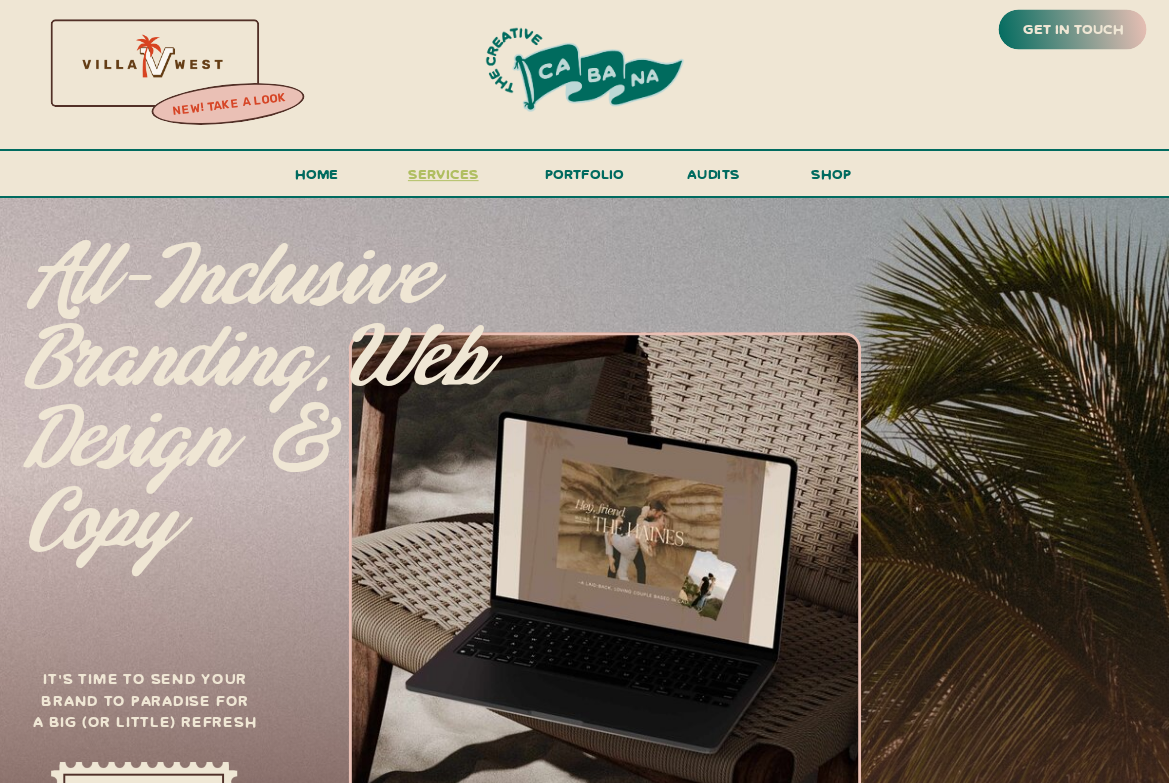 scroll, scrollTop: 13, scrollLeft: 0, axis: vertical 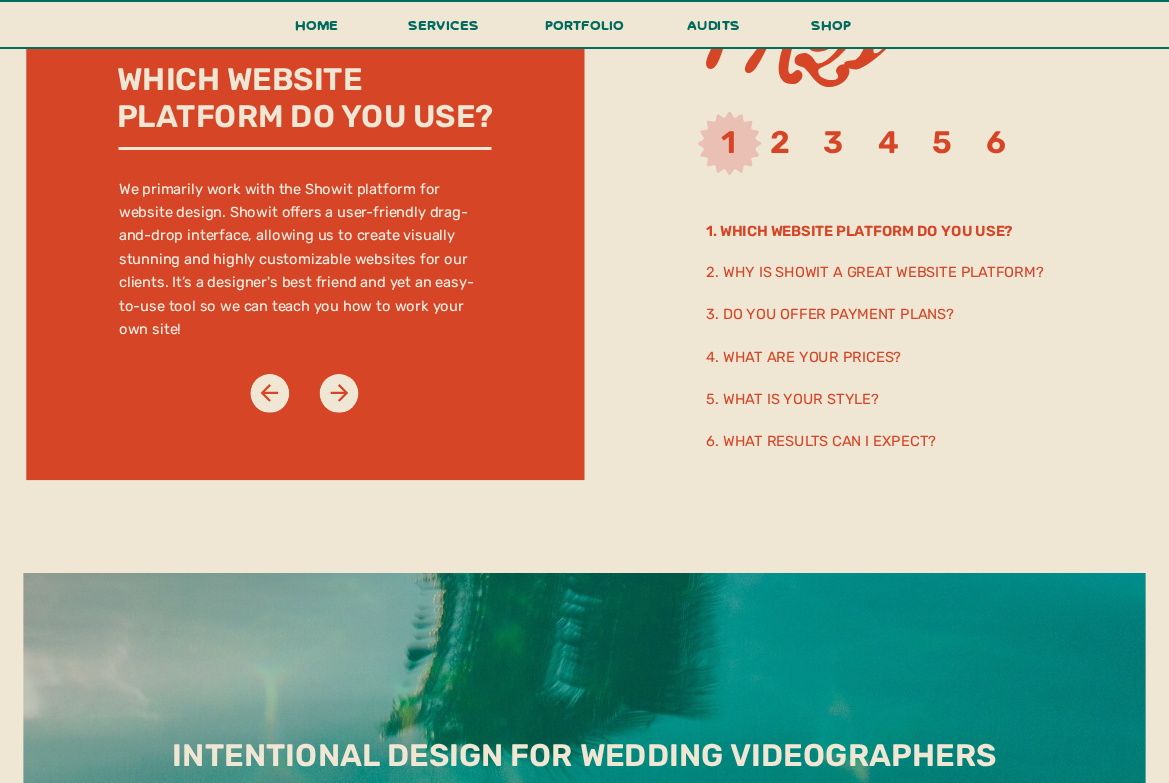 click on "4. What are your prices?" at bounding box center (878, 355) 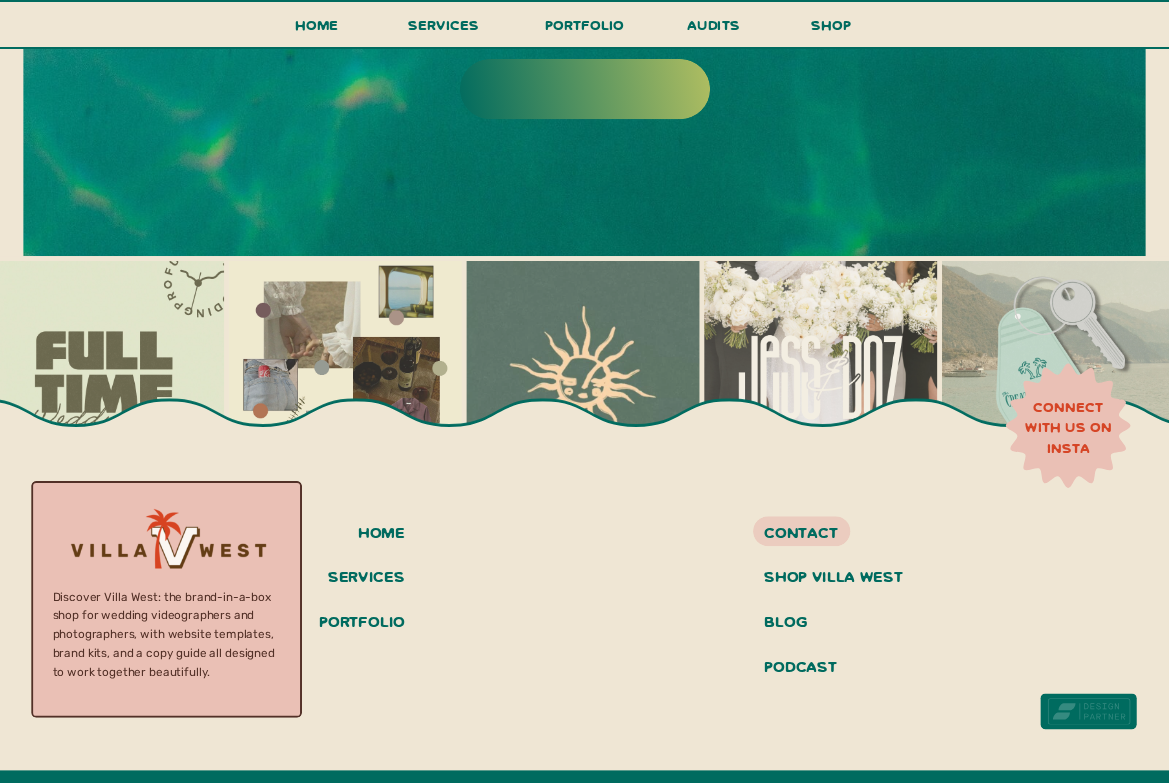scroll, scrollTop: 10971, scrollLeft: 0, axis: vertical 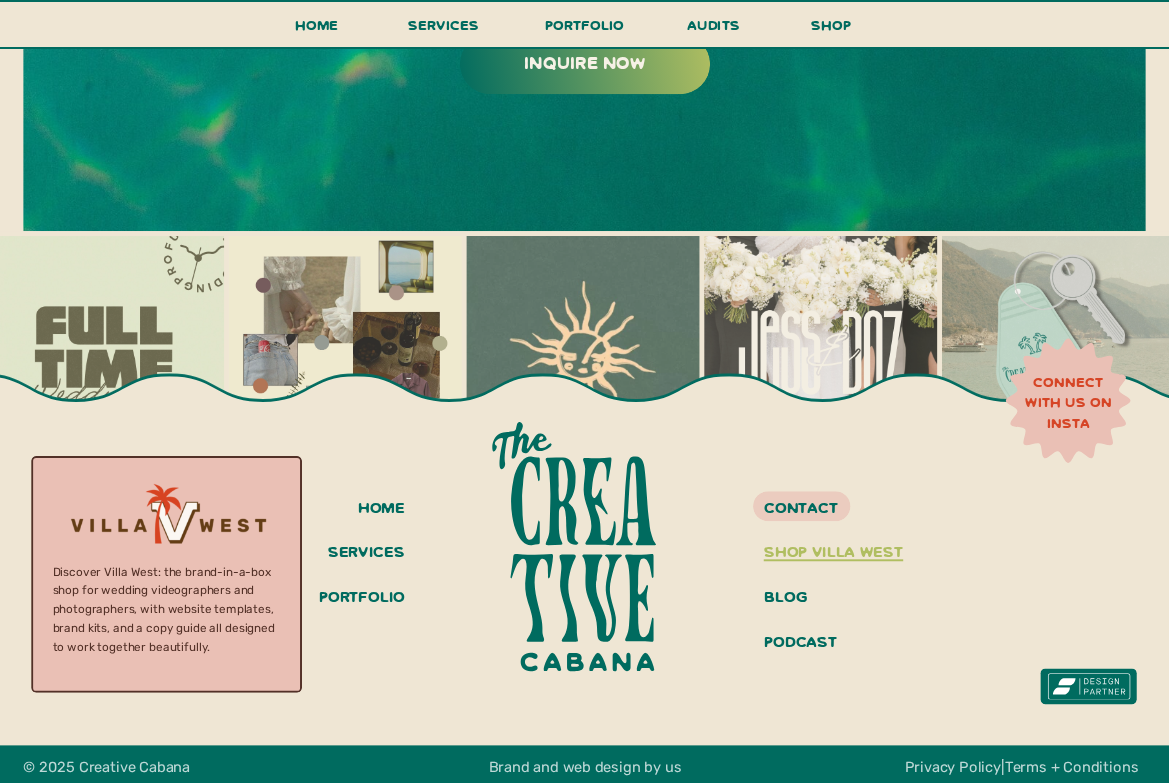 click on "shop villa west" at bounding box center [837, 553] 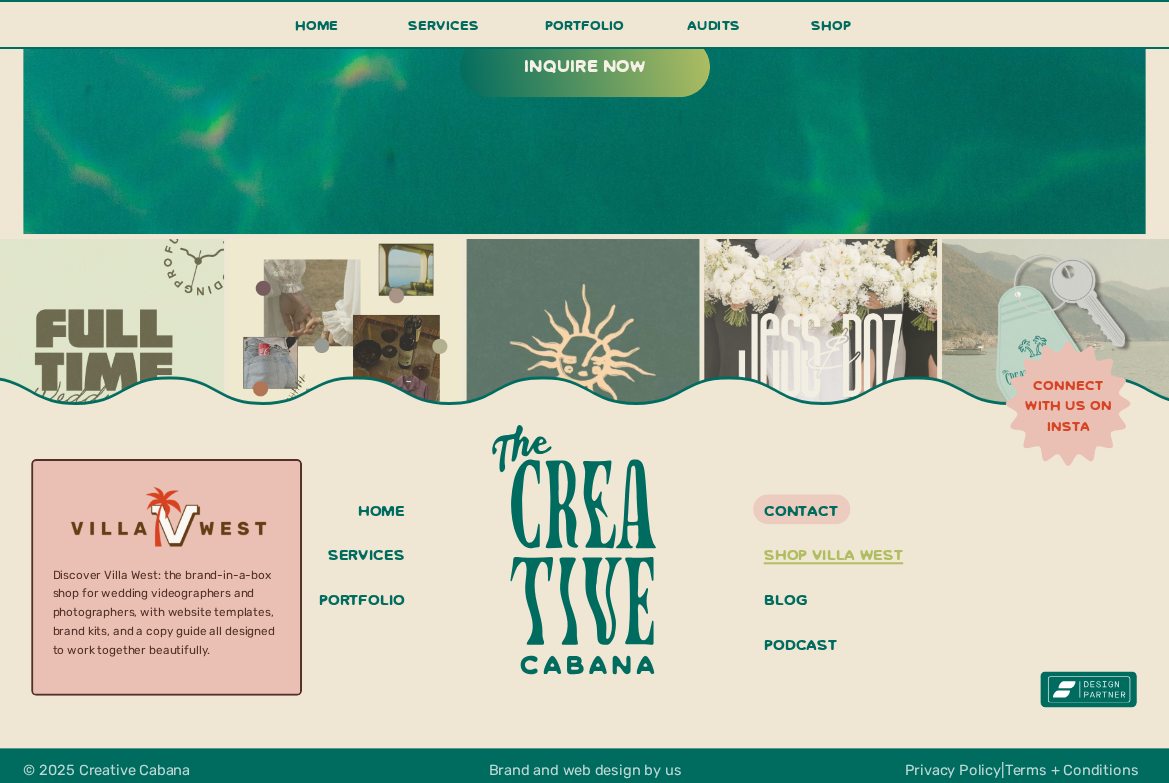 scroll, scrollTop: 10966, scrollLeft: 0, axis: vertical 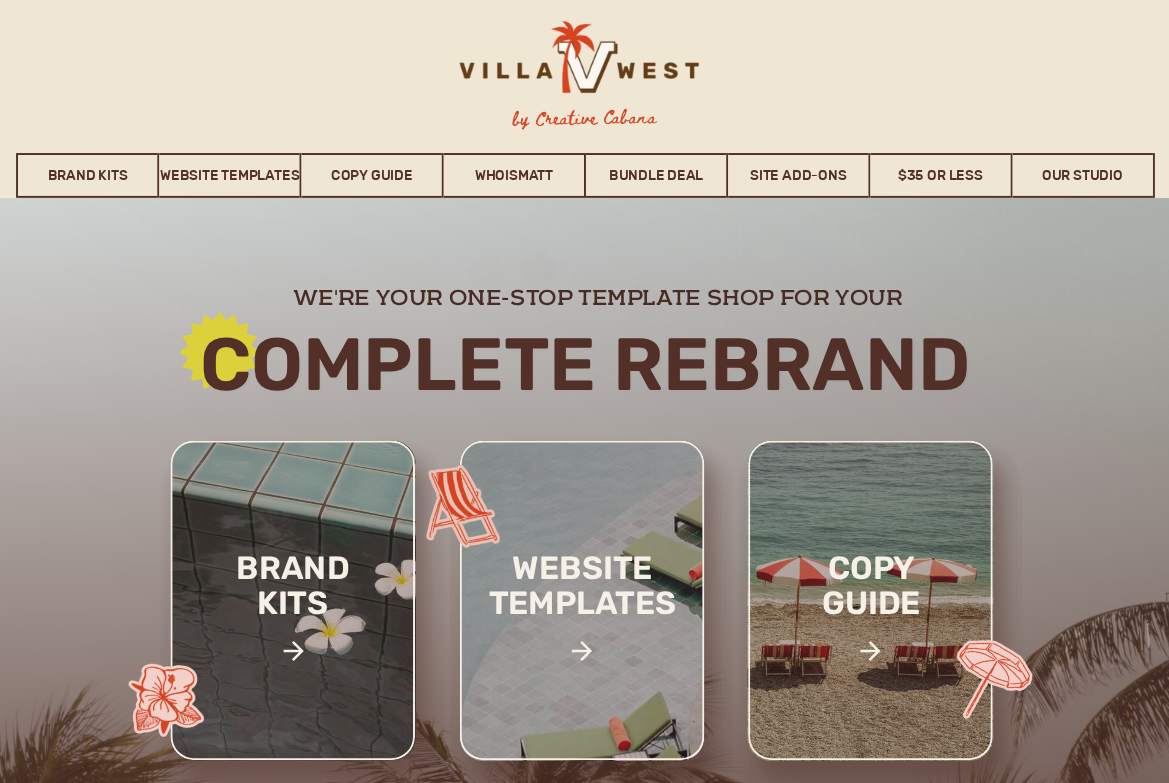 click at bounding box center [292, 600] 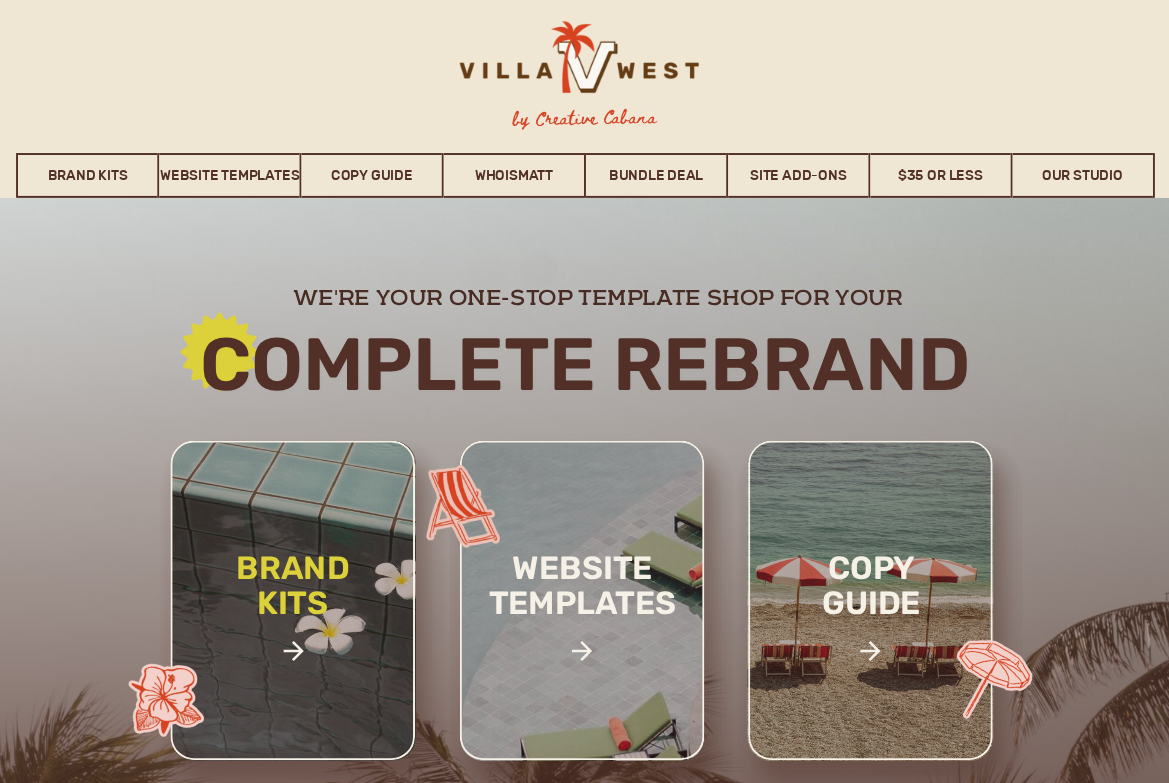 click on "brand kits" at bounding box center (292, 617) 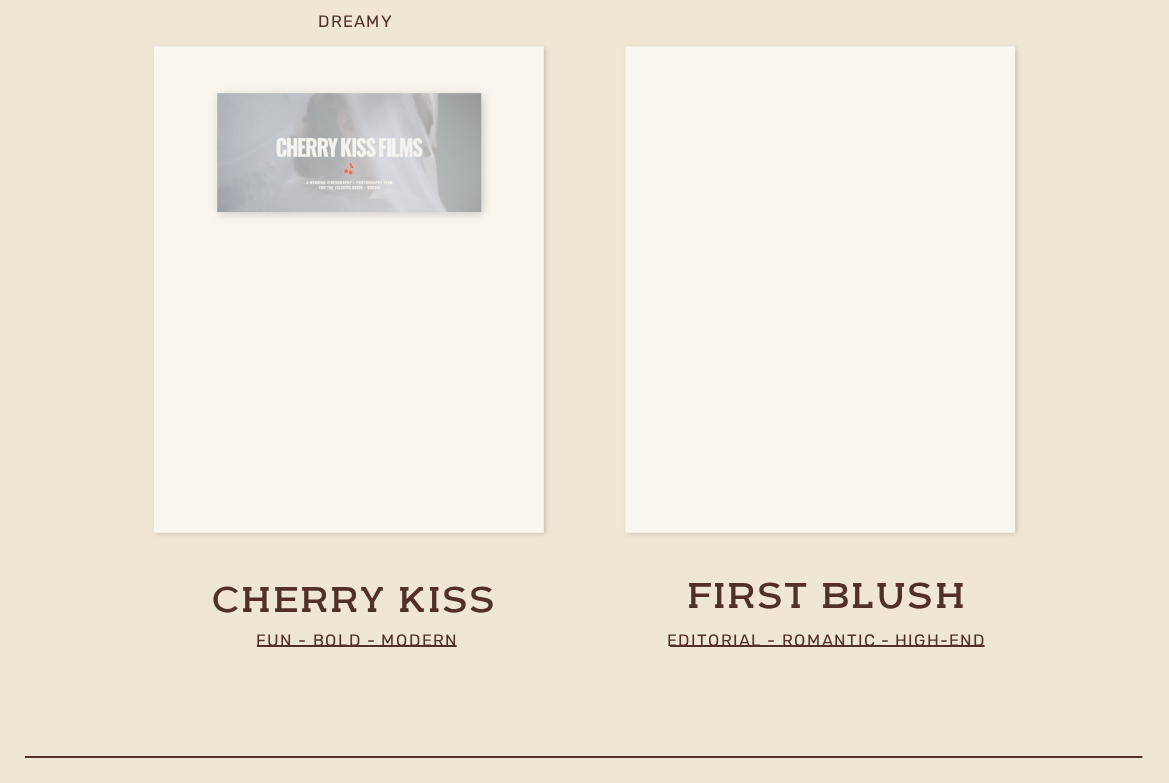 scroll, scrollTop: 8363, scrollLeft: 0, axis: vertical 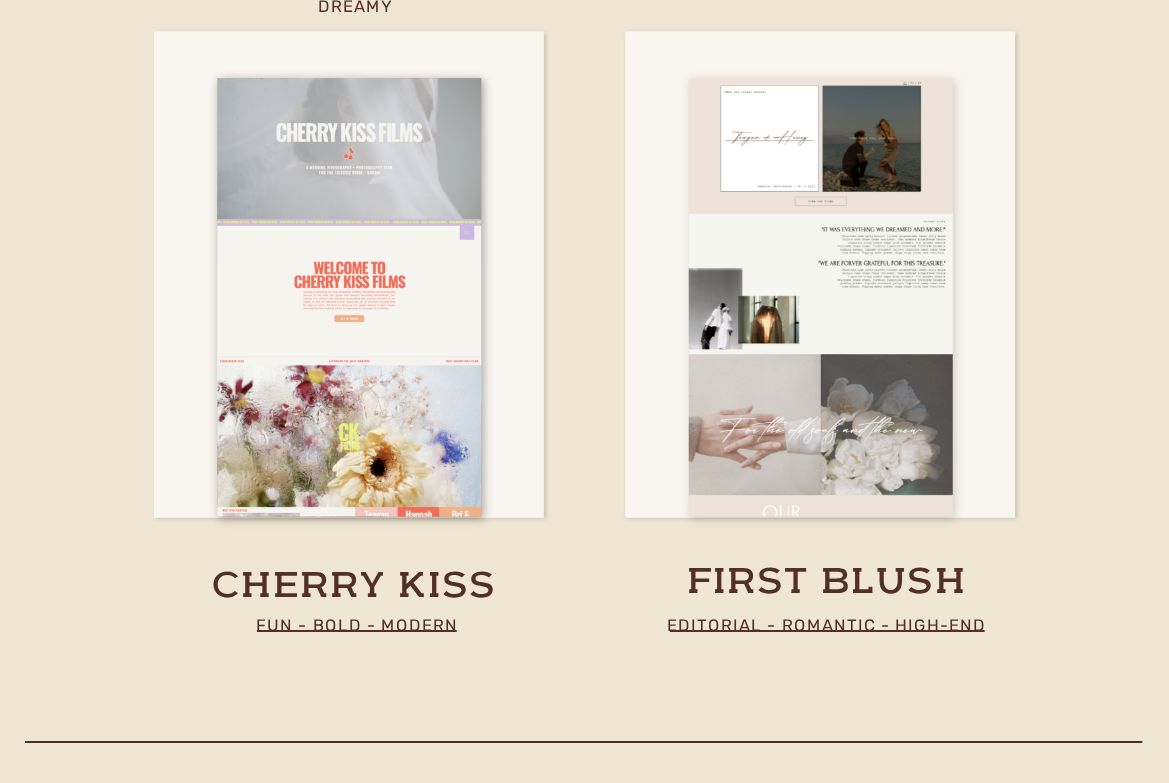 click at bounding box center (821, 298) 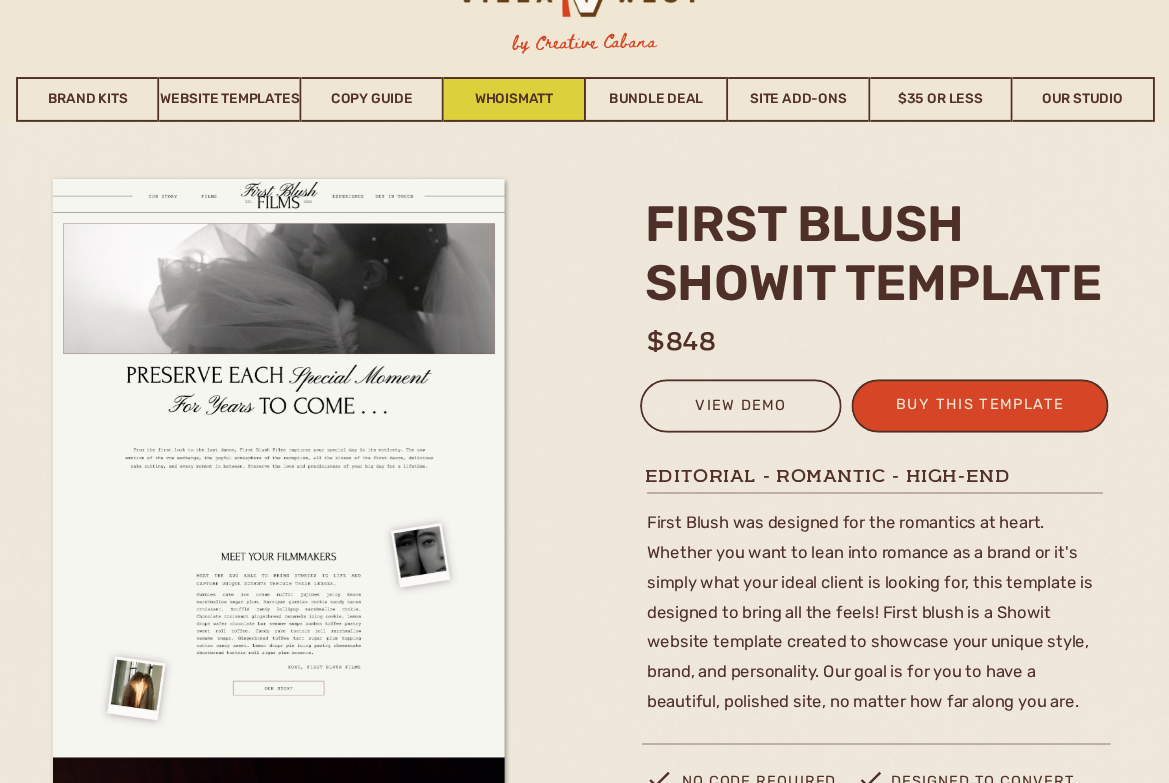 scroll, scrollTop: 77, scrollLeft: 0, axis: vertical 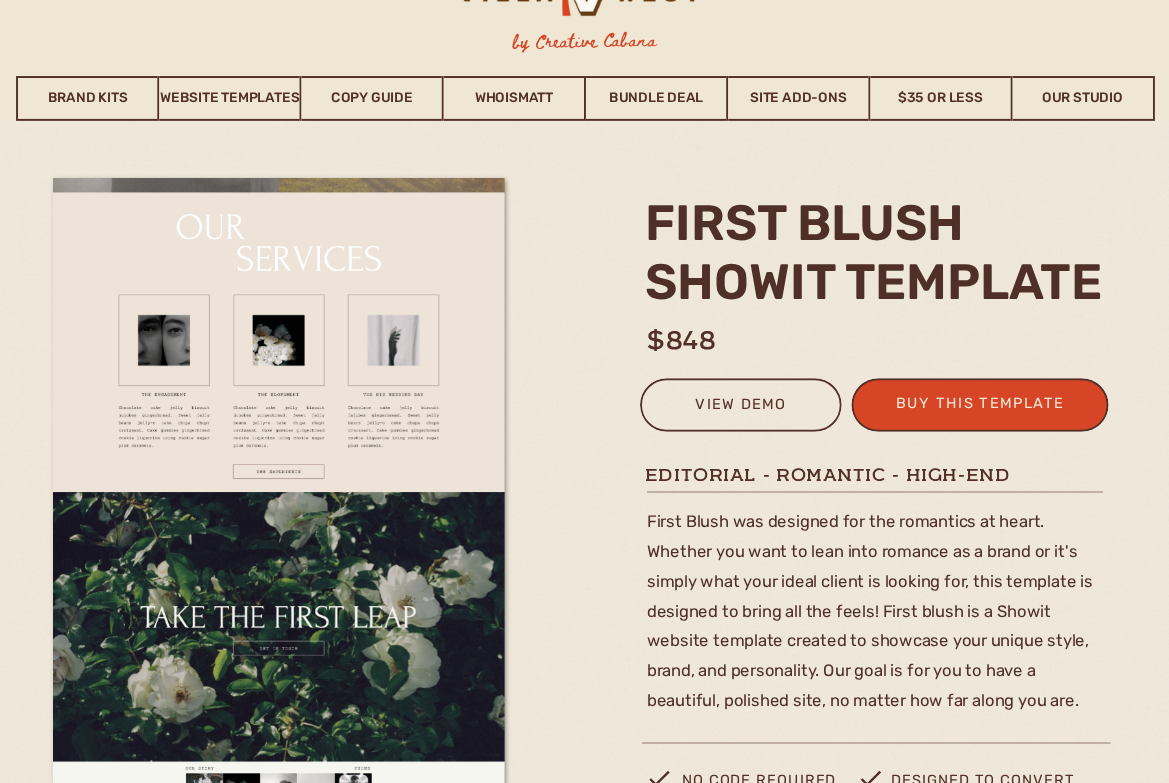 click at bounding box center (279, -291) 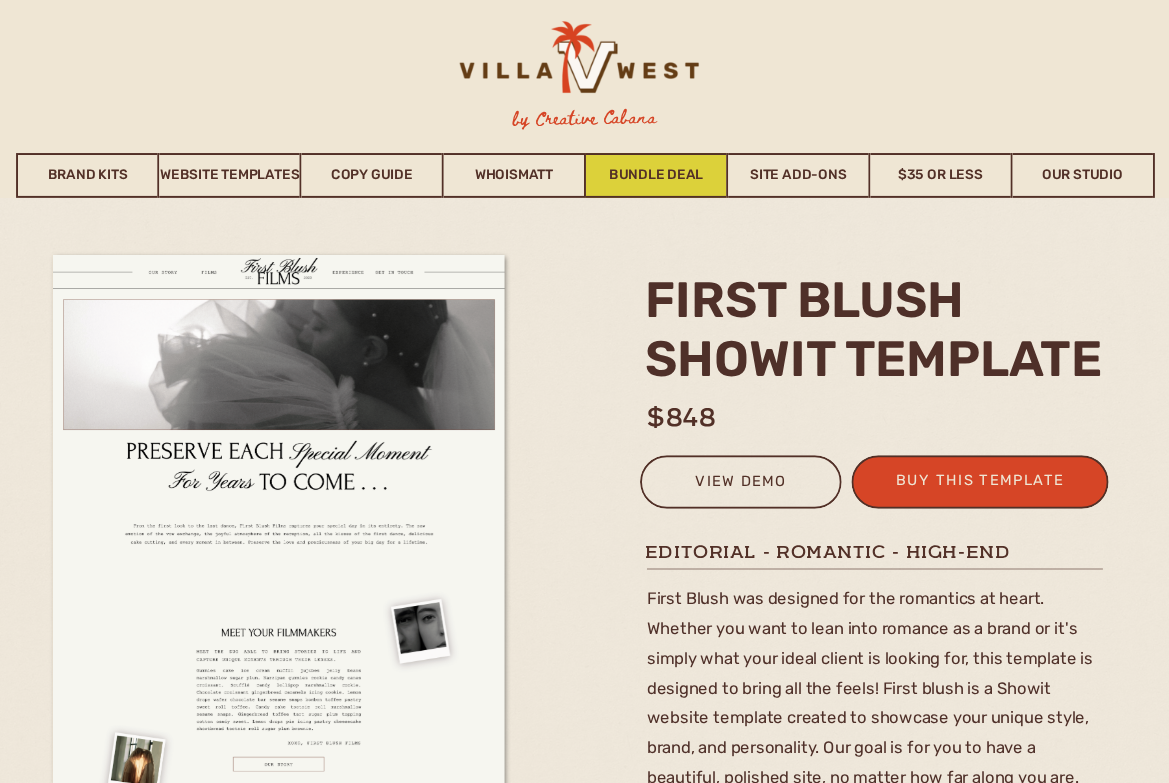 click on "Bundle Deal" at bounding box center [656, 175] 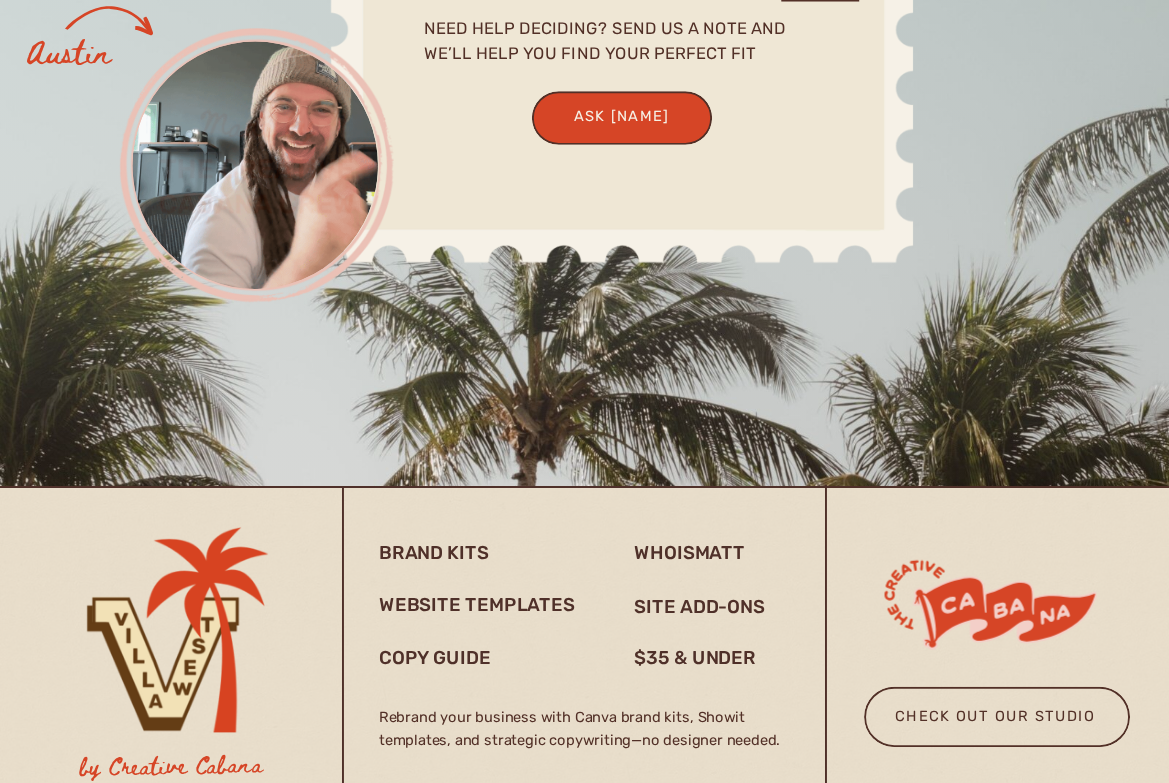 scroll, scrollTop: 5039, scrollLeft: 0, axis: vertical 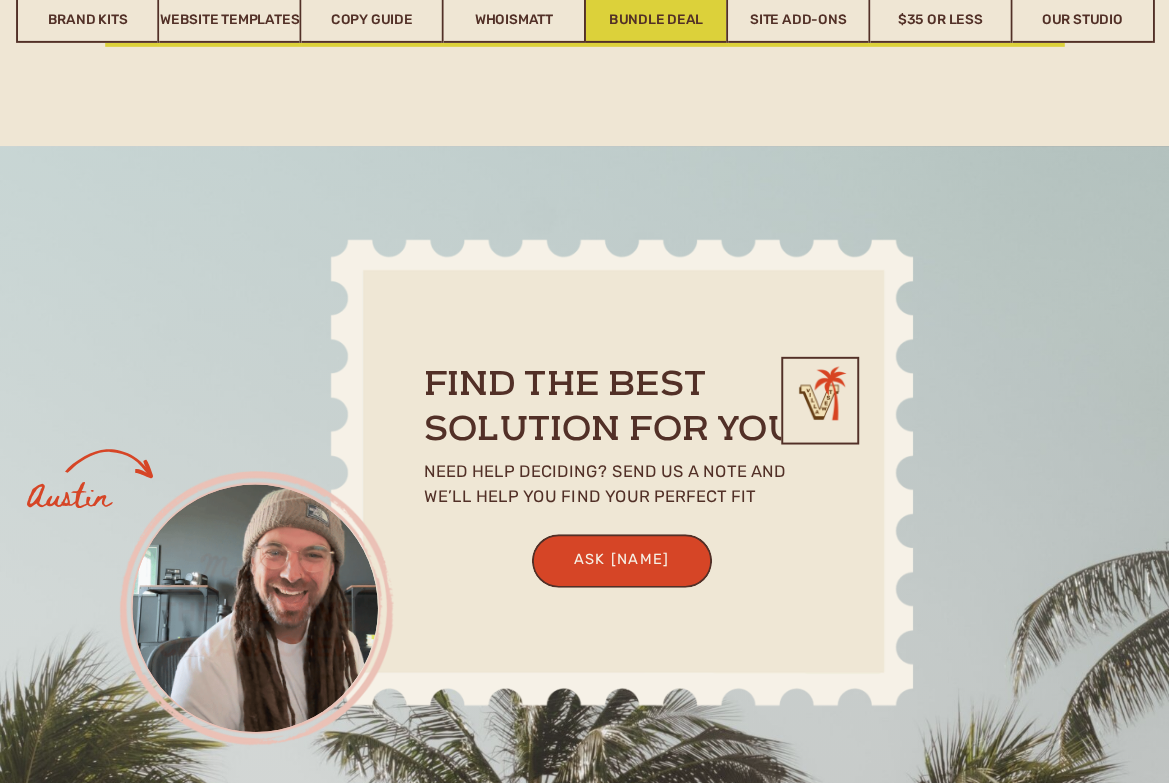 click on "Bundle Deal" at bounding box center (656, 20) 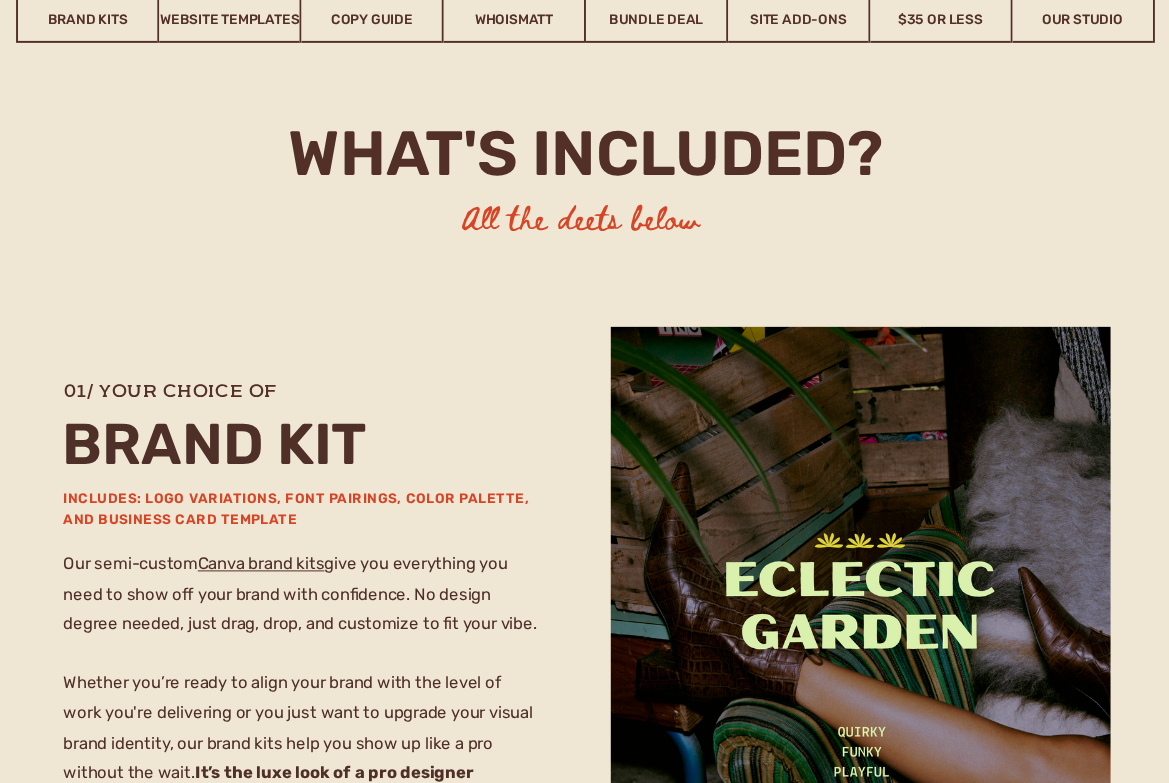 scroll, scrollTop: 745, scrollLeft: 0, axis: vertical 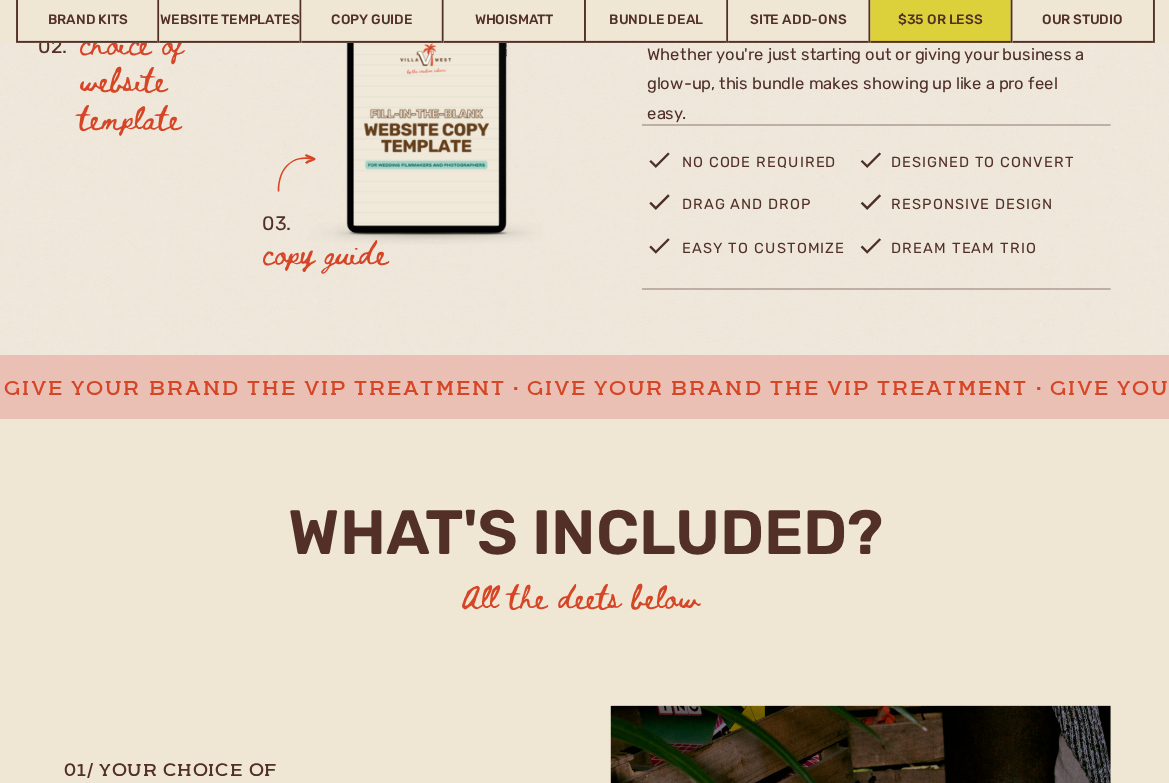 click on "$35 or Less" at bounding box center (940, 20) 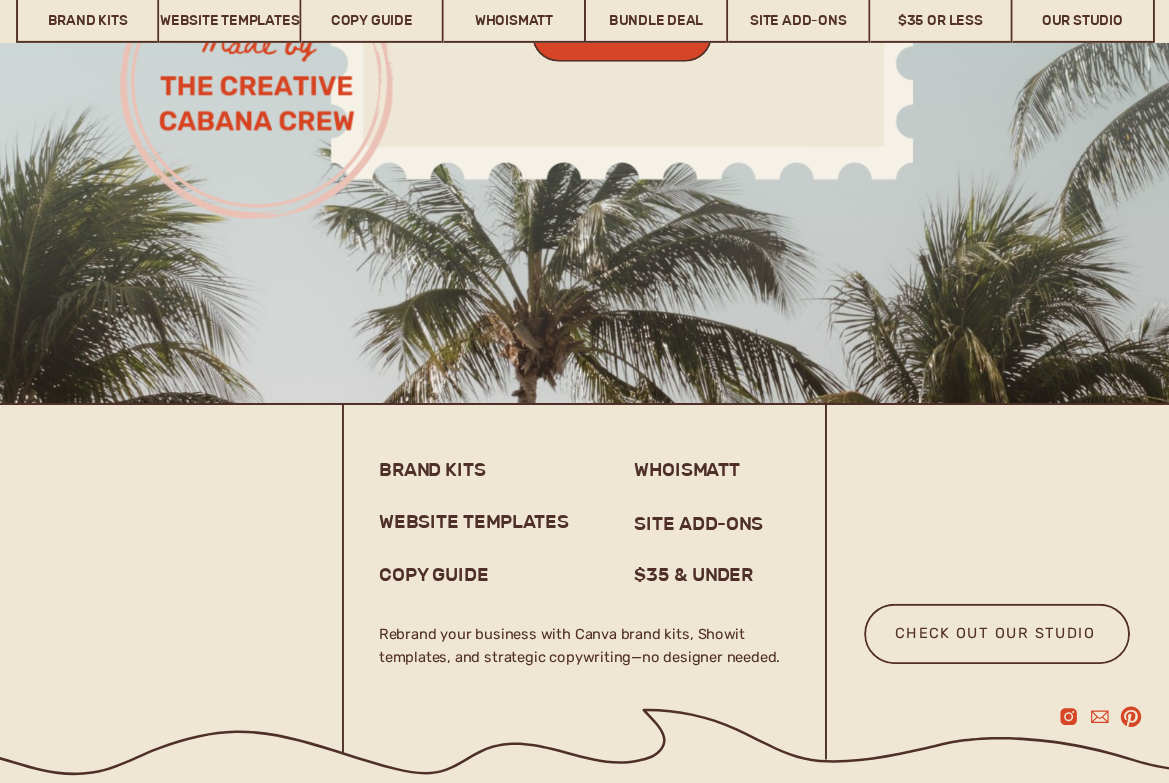 scroll, scrollTop: 15433, scrollLeft: 0, axis: vertical 